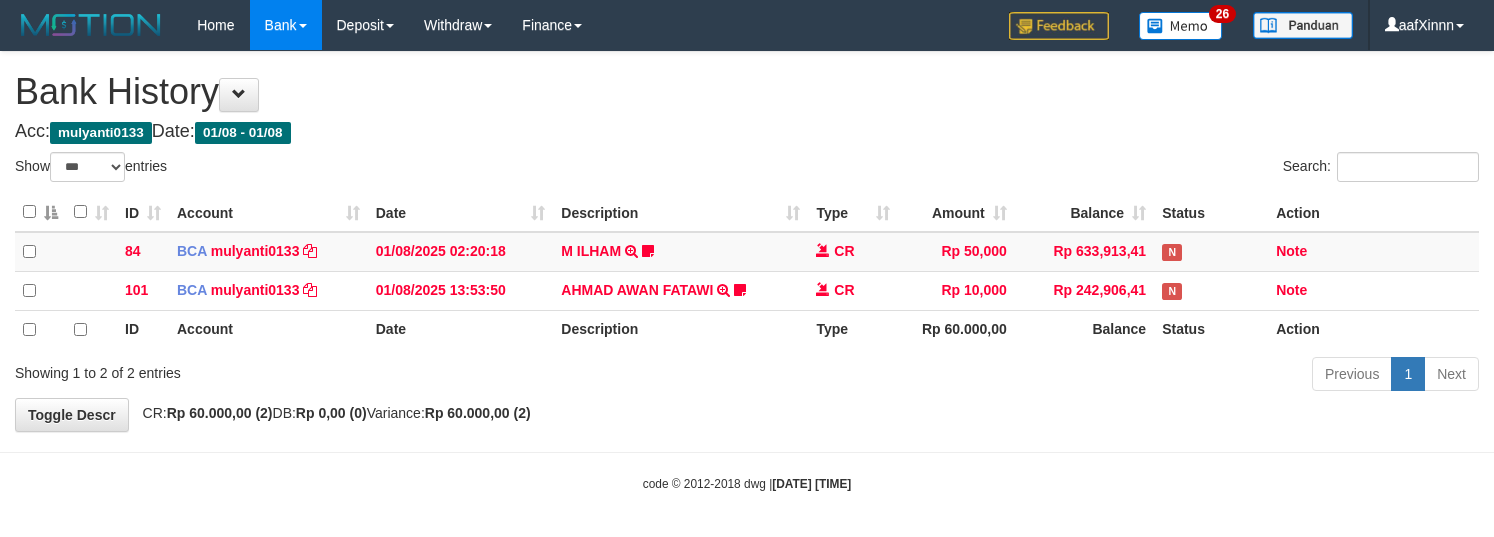 select on "***" 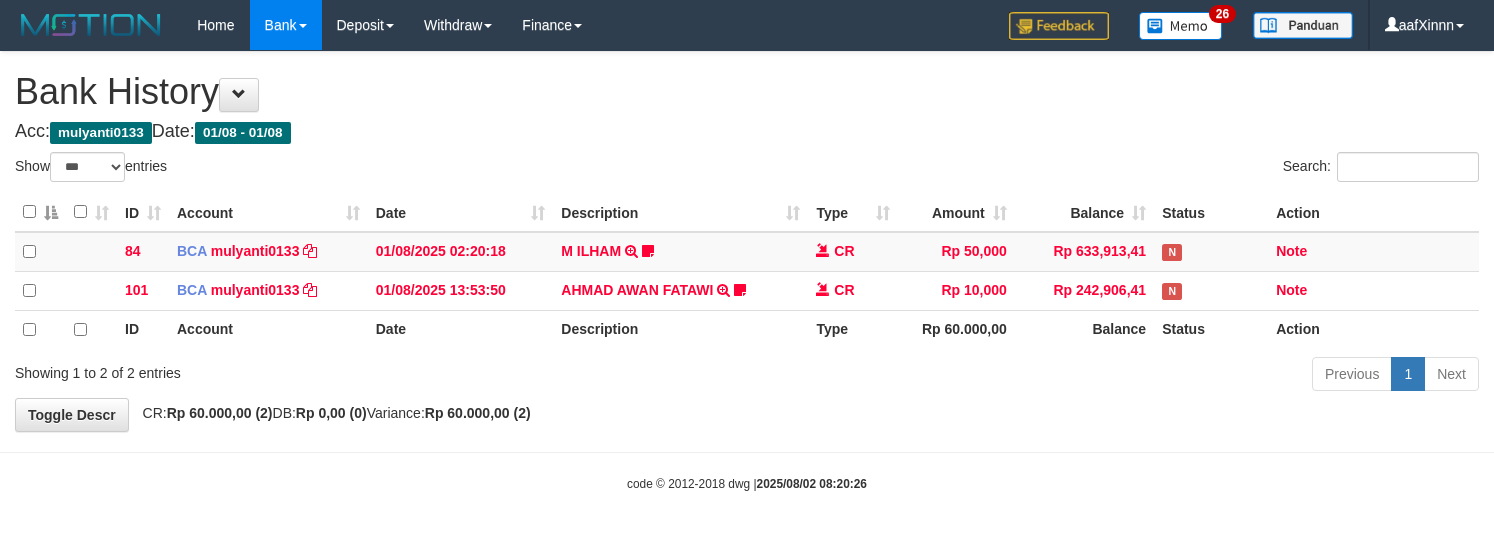 select on "***" 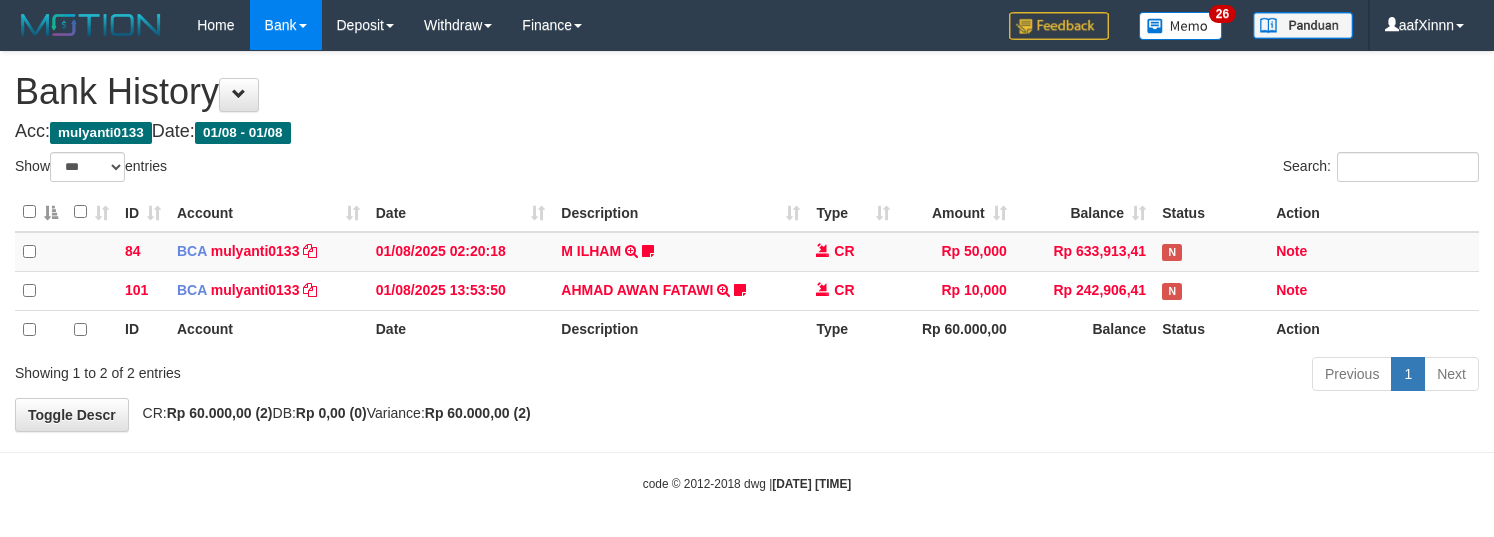 select on "***" 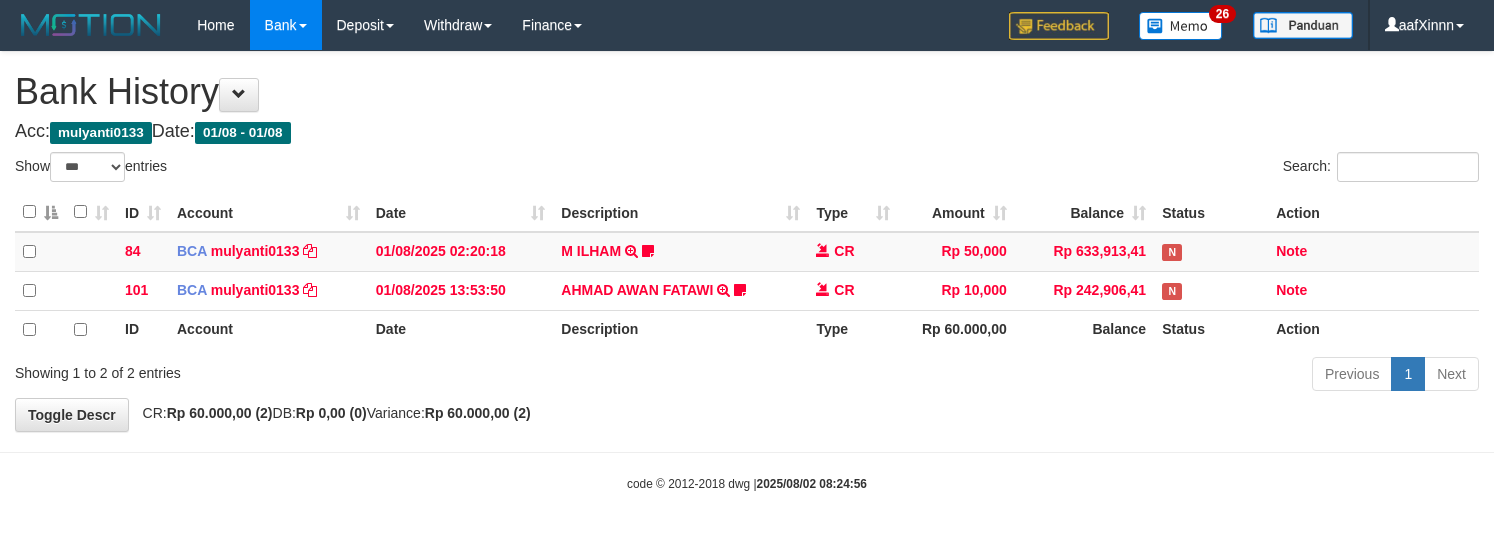 select on "***" 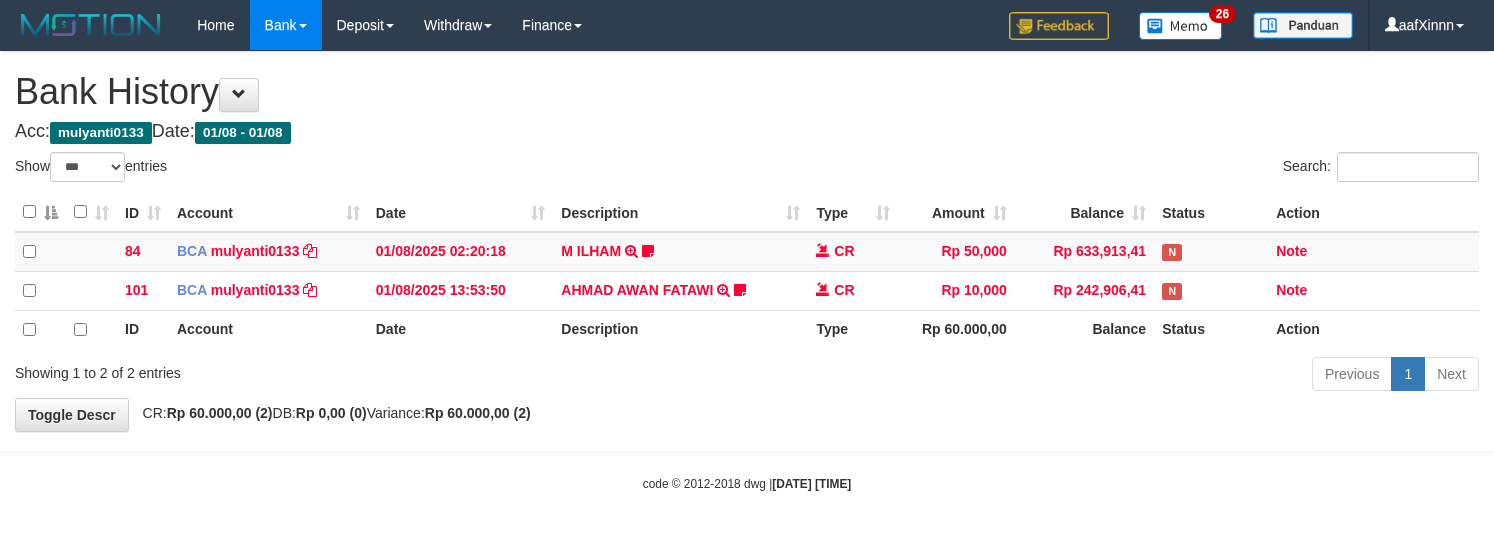 select on "***" 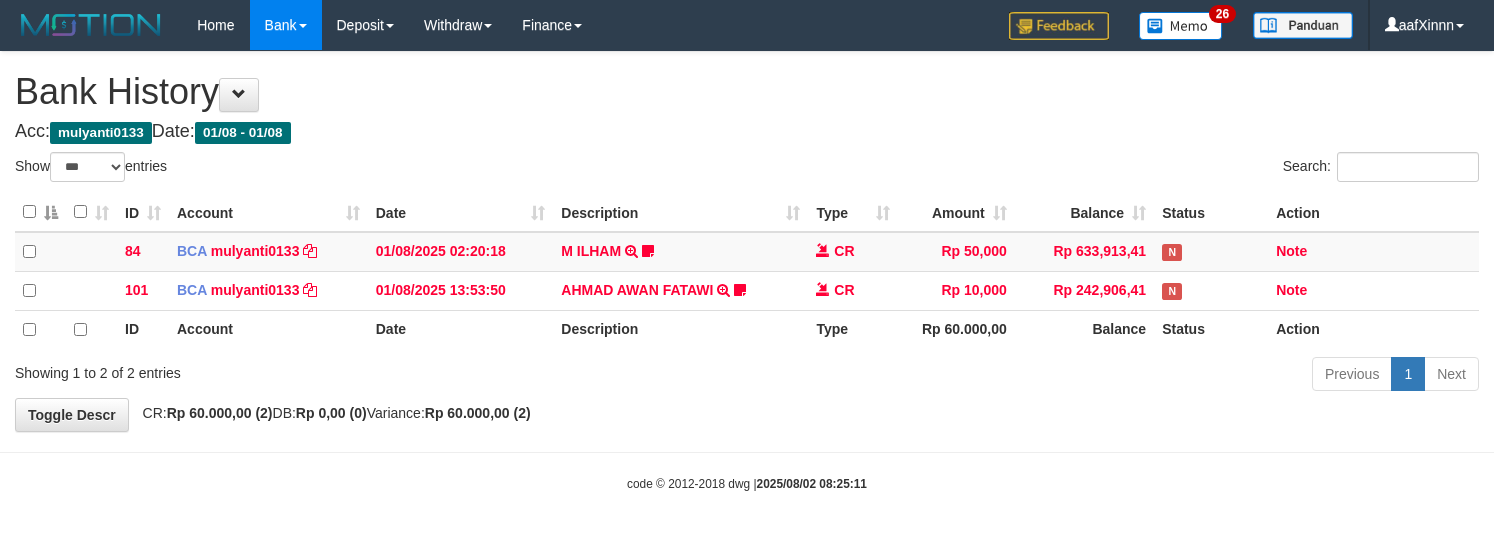 select on "***" 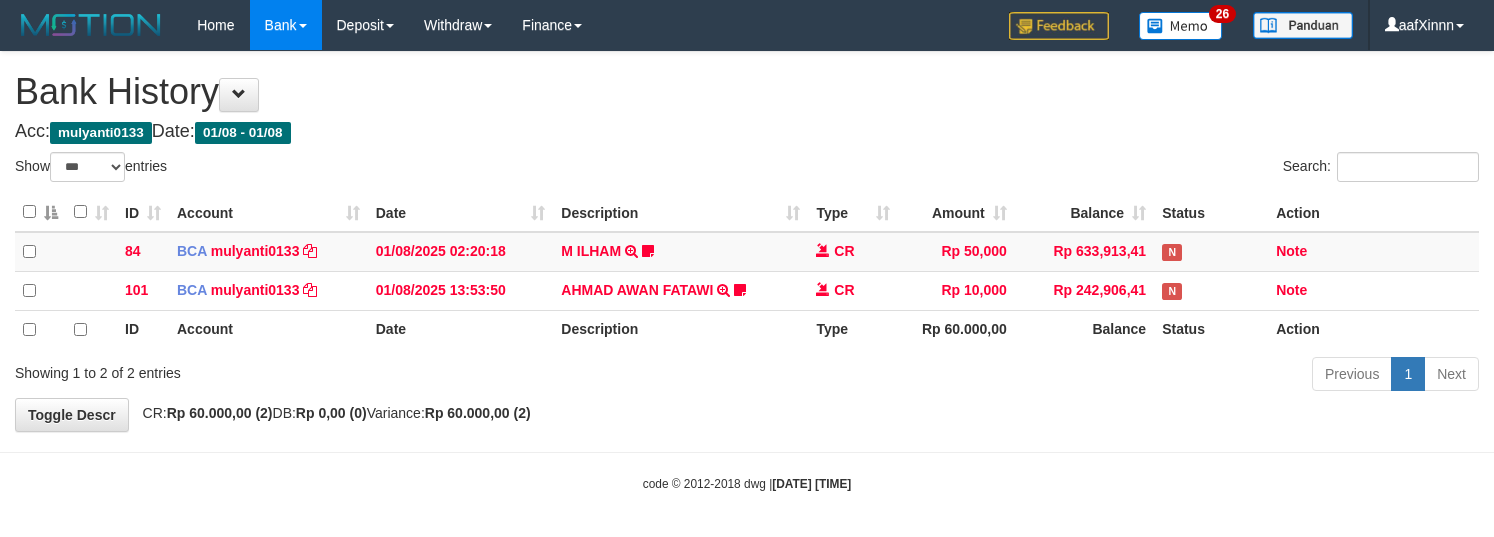 select on "***" 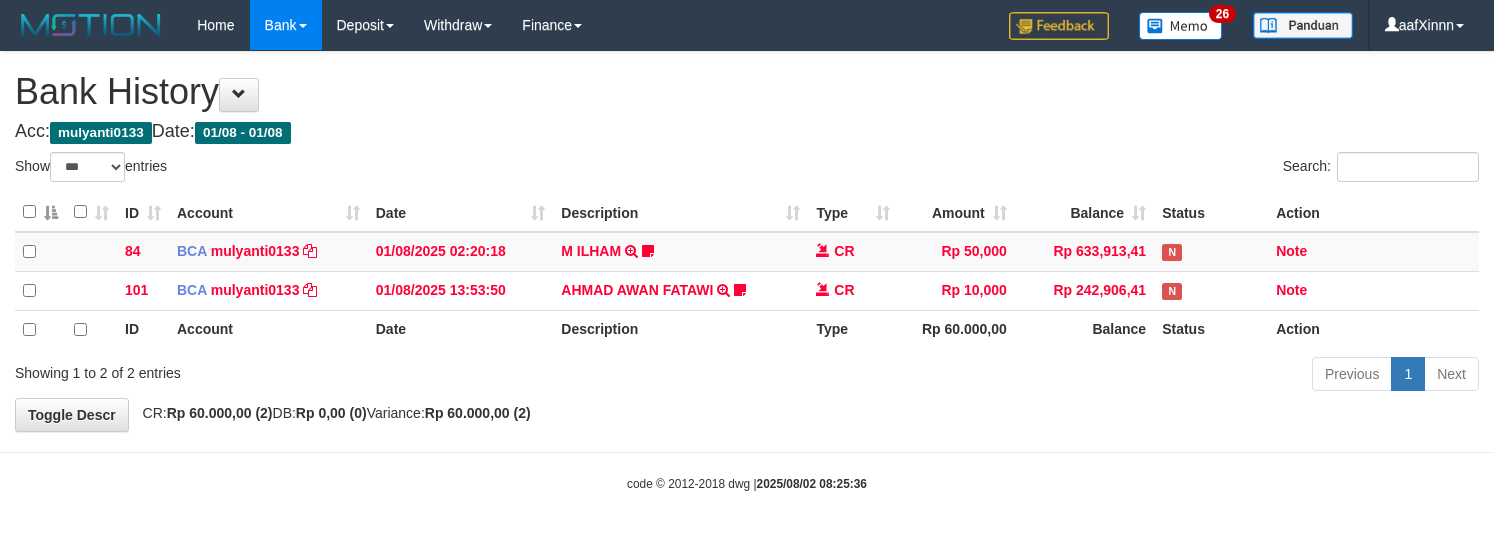 select on "***" 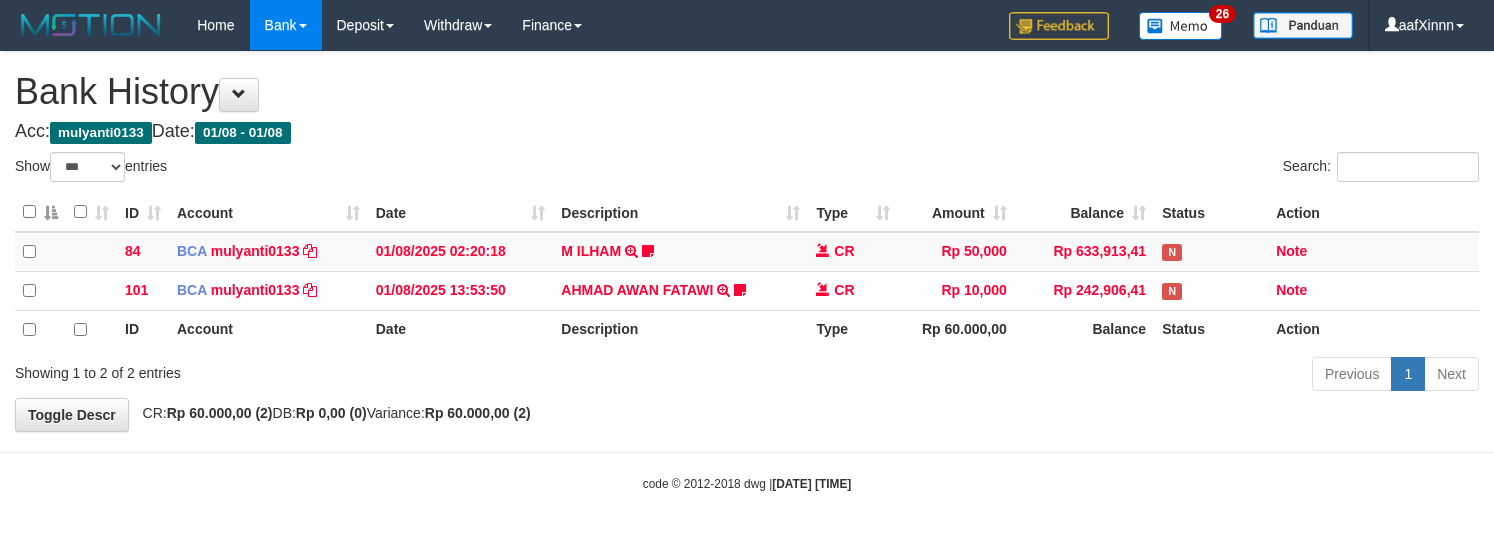 select on "***" 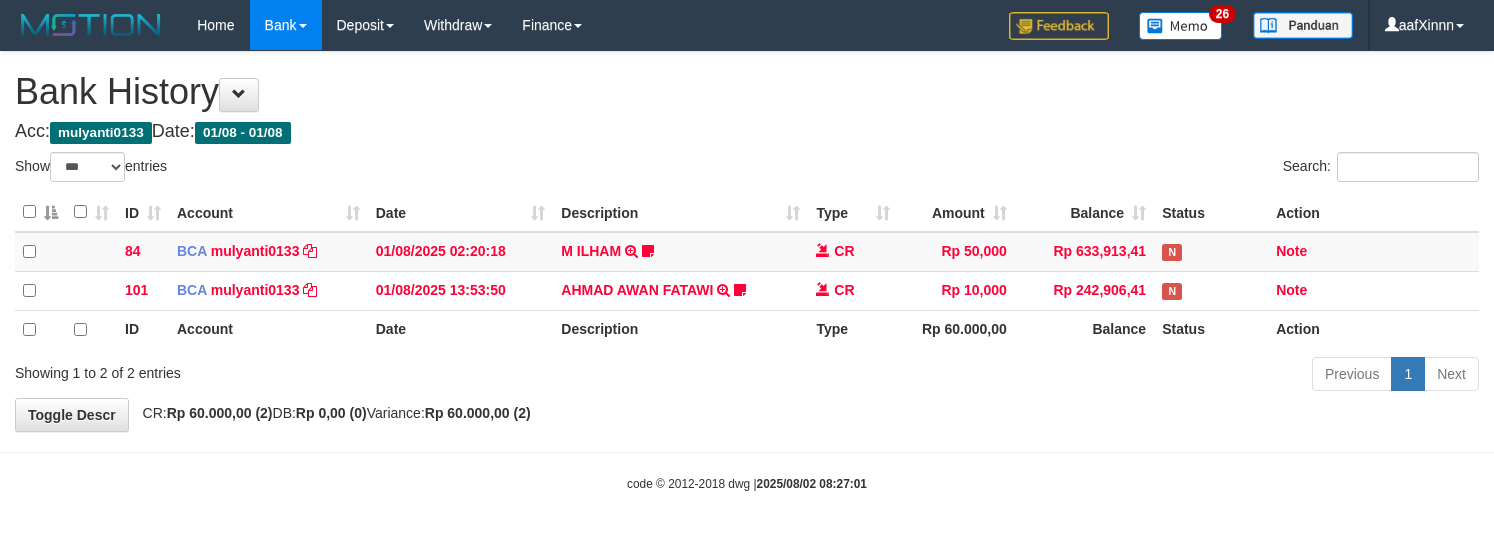 select on "***" 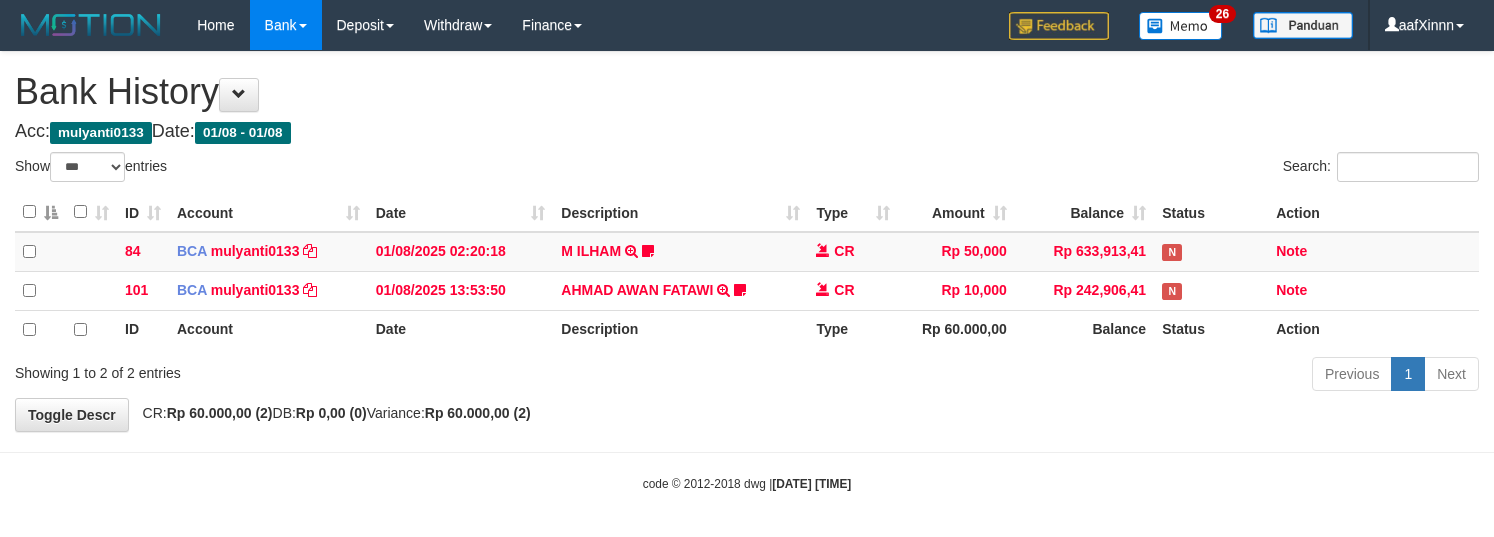 select on "***" 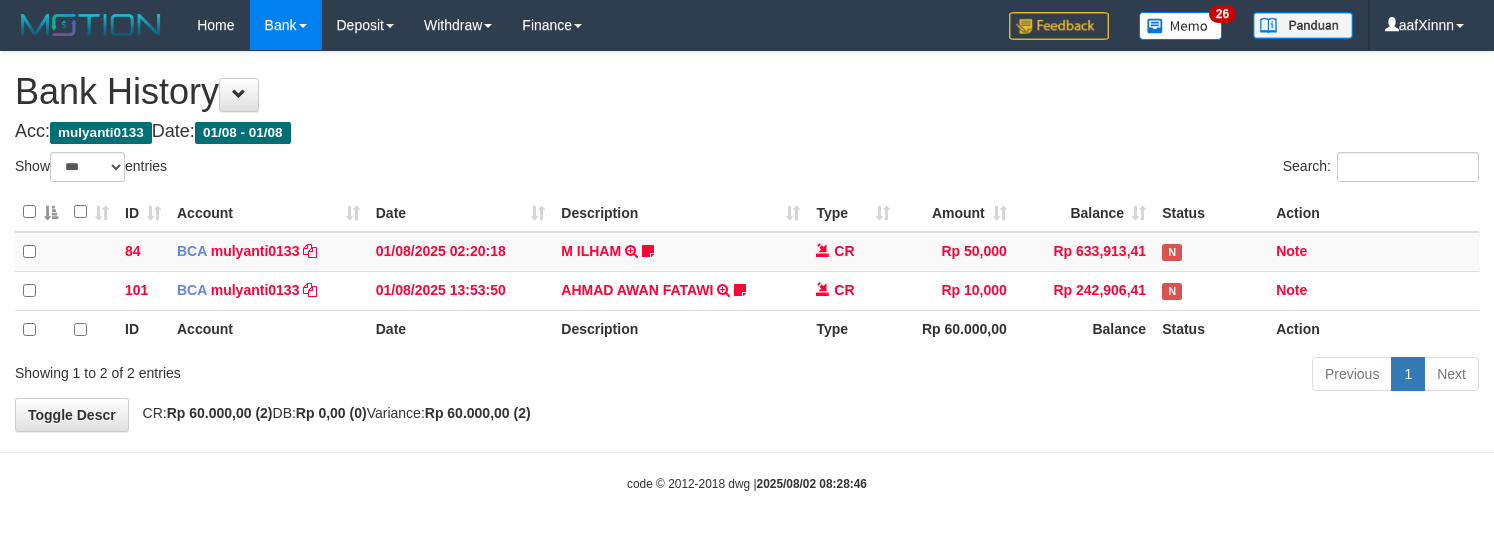 select on "***" 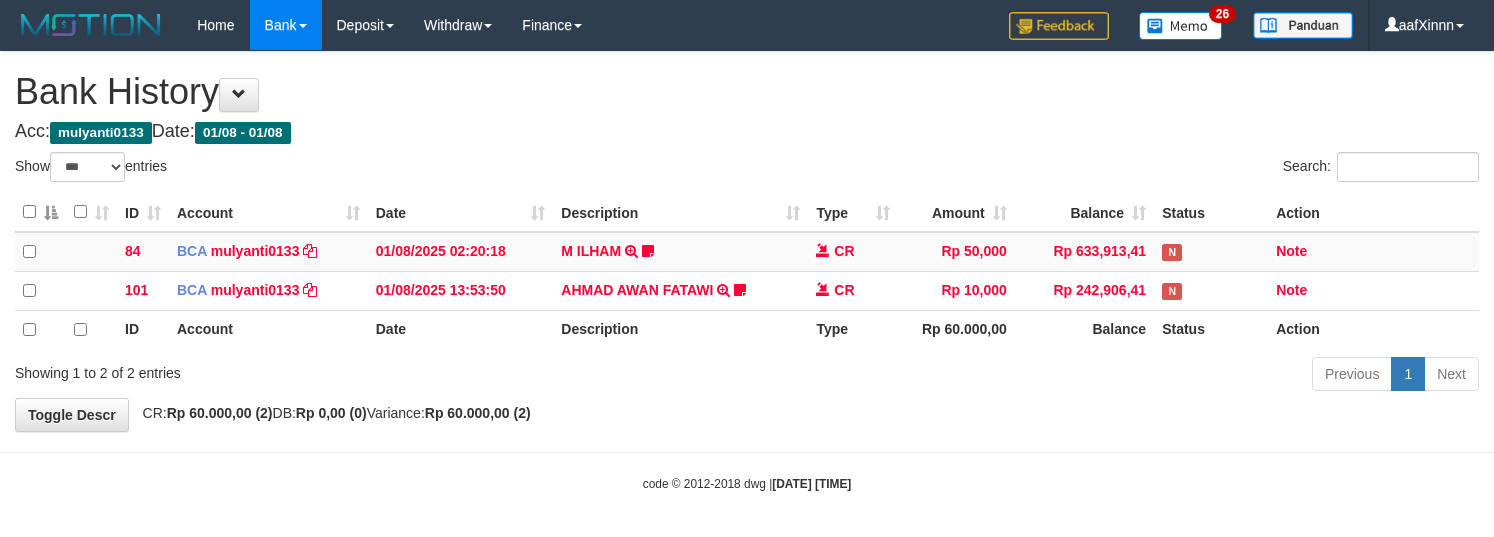 select on "***" 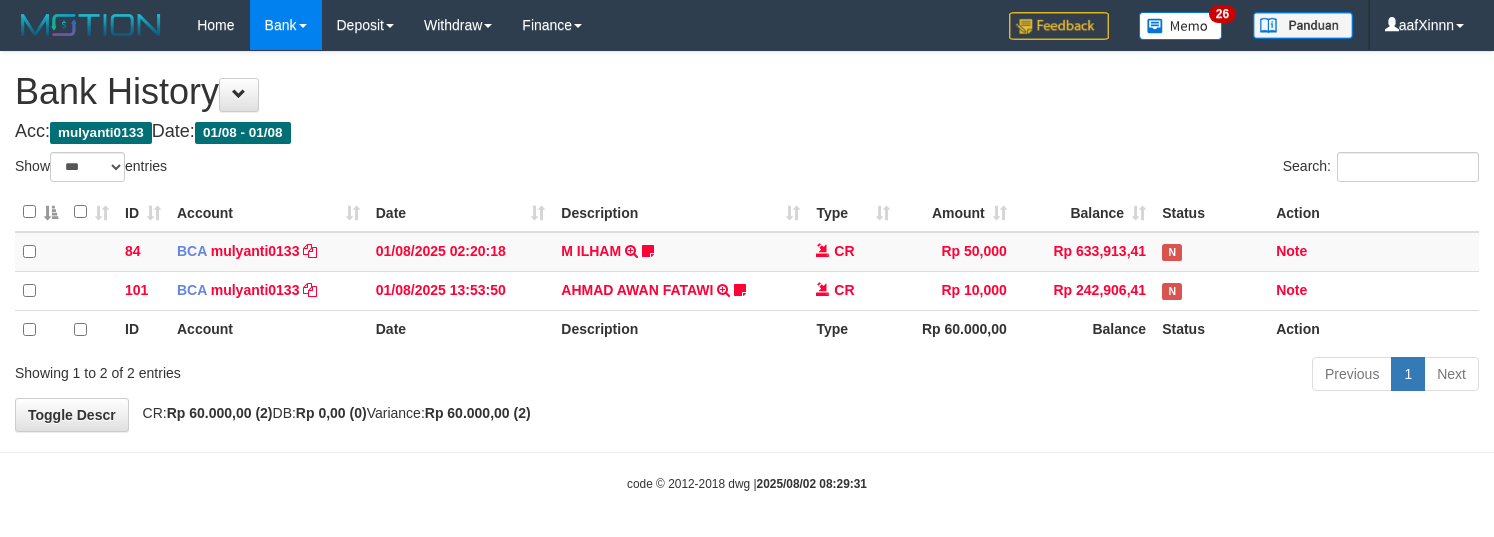 select on "***" 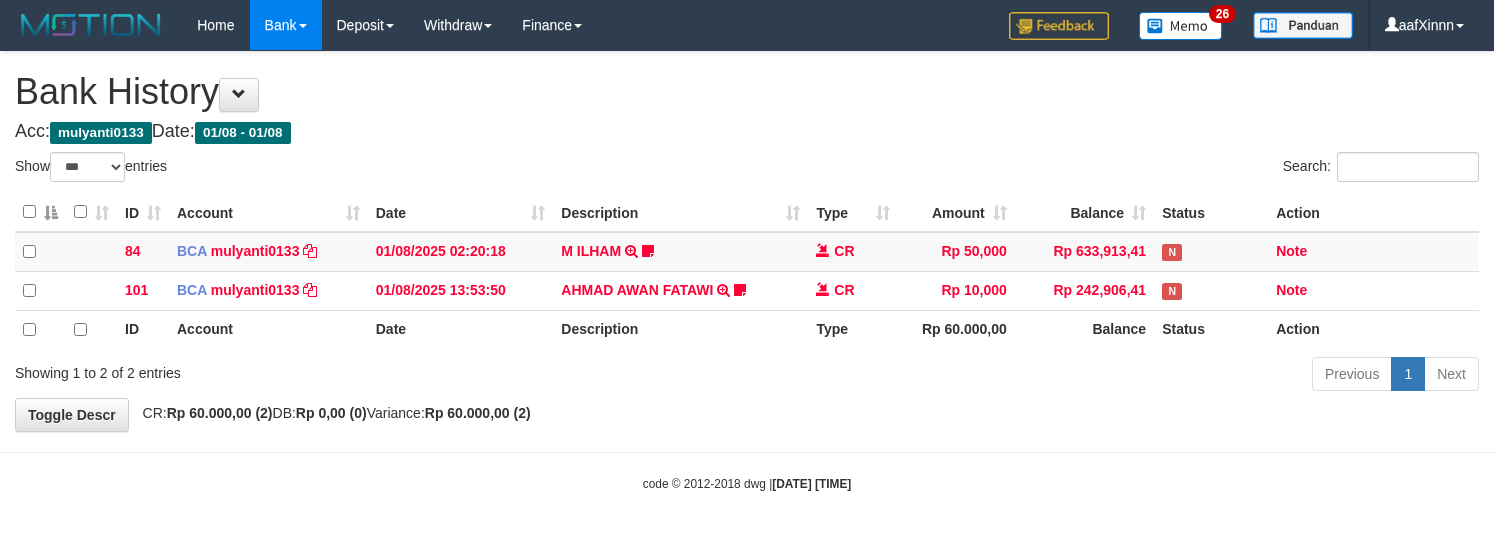 select on "***" 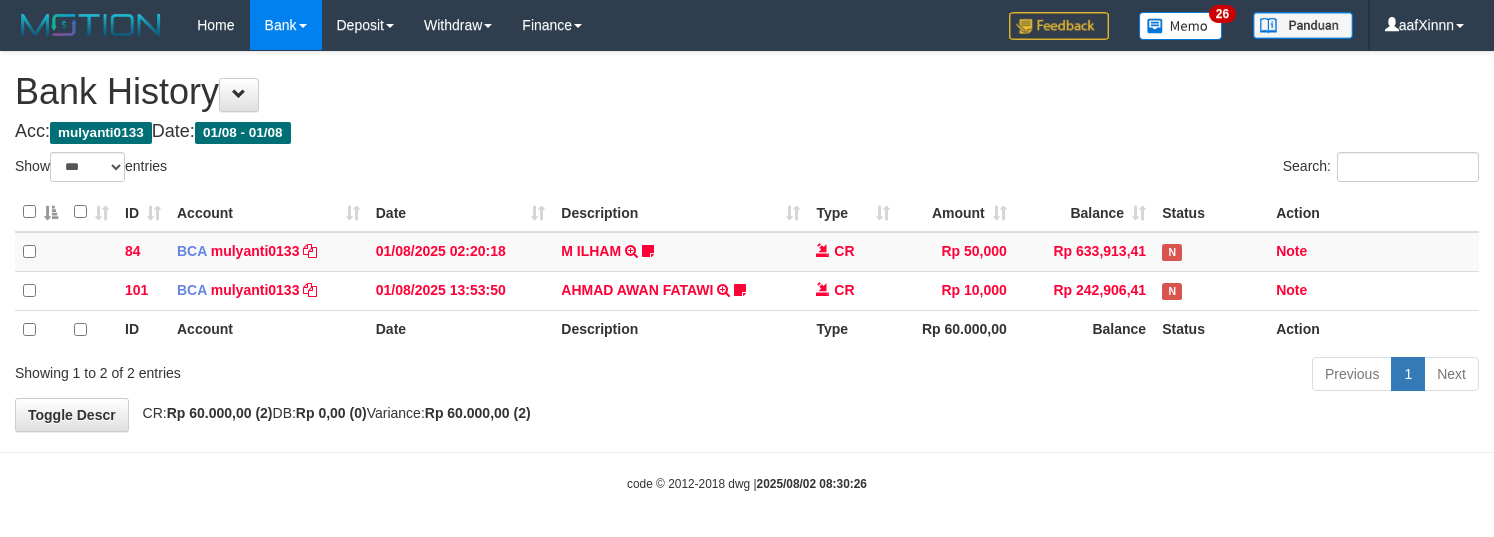 select on "***" 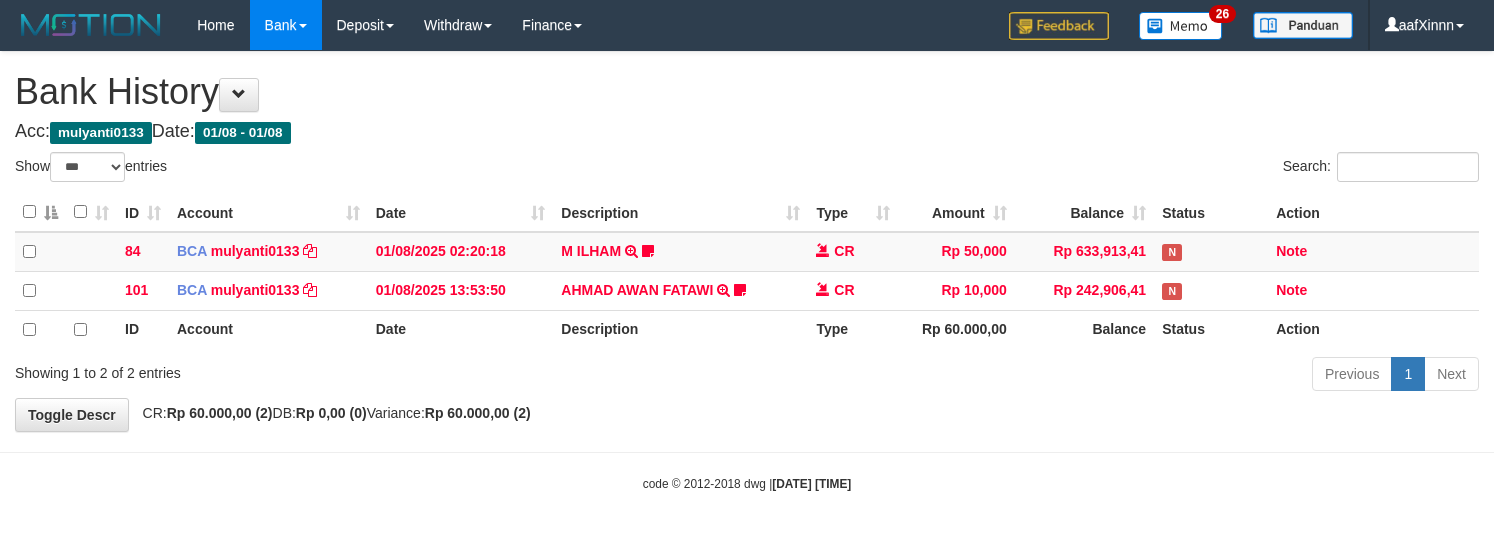 select on "***" 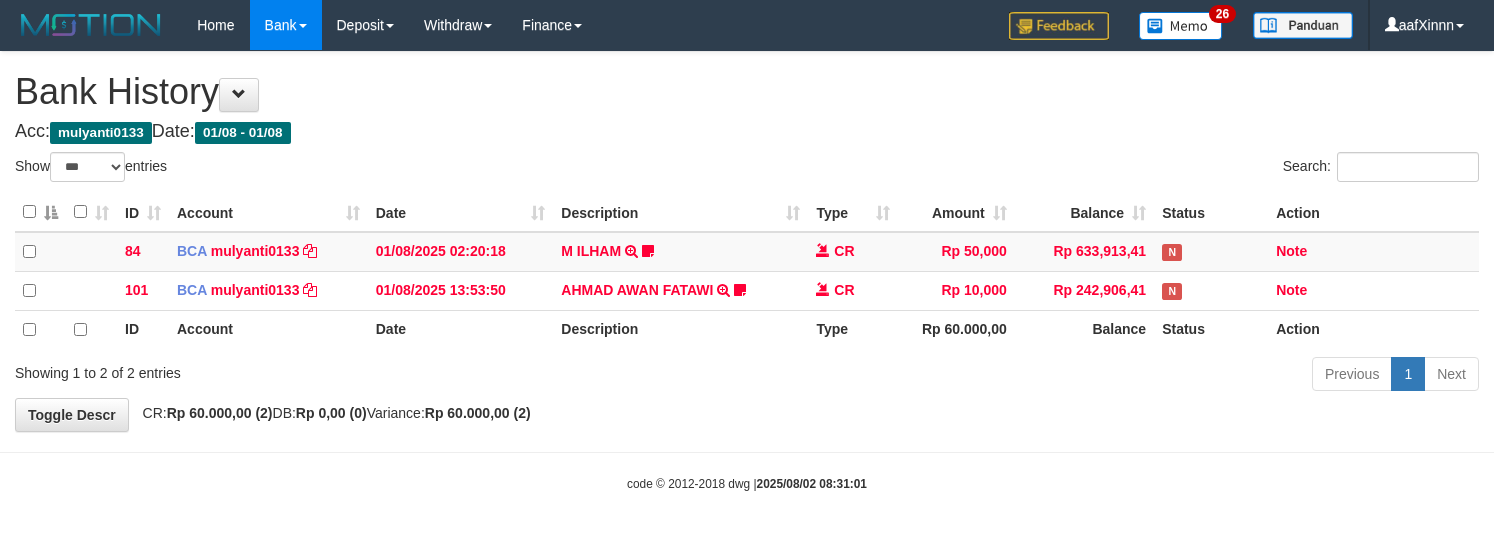 select on "***" 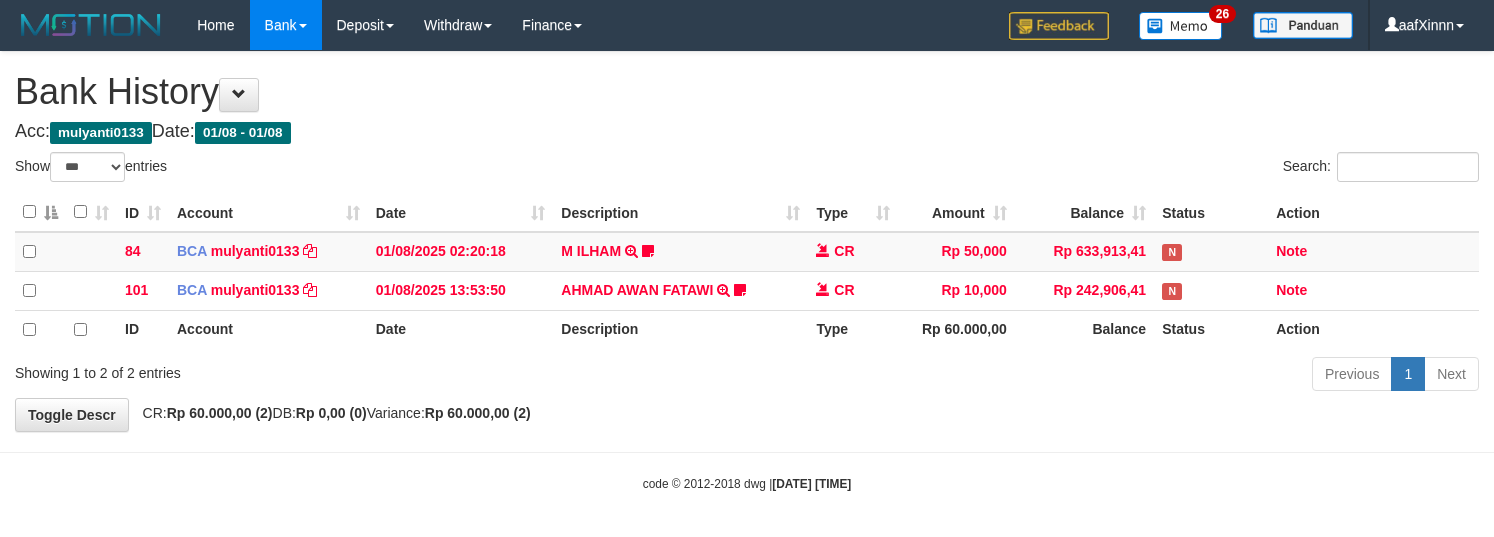 select on "***" 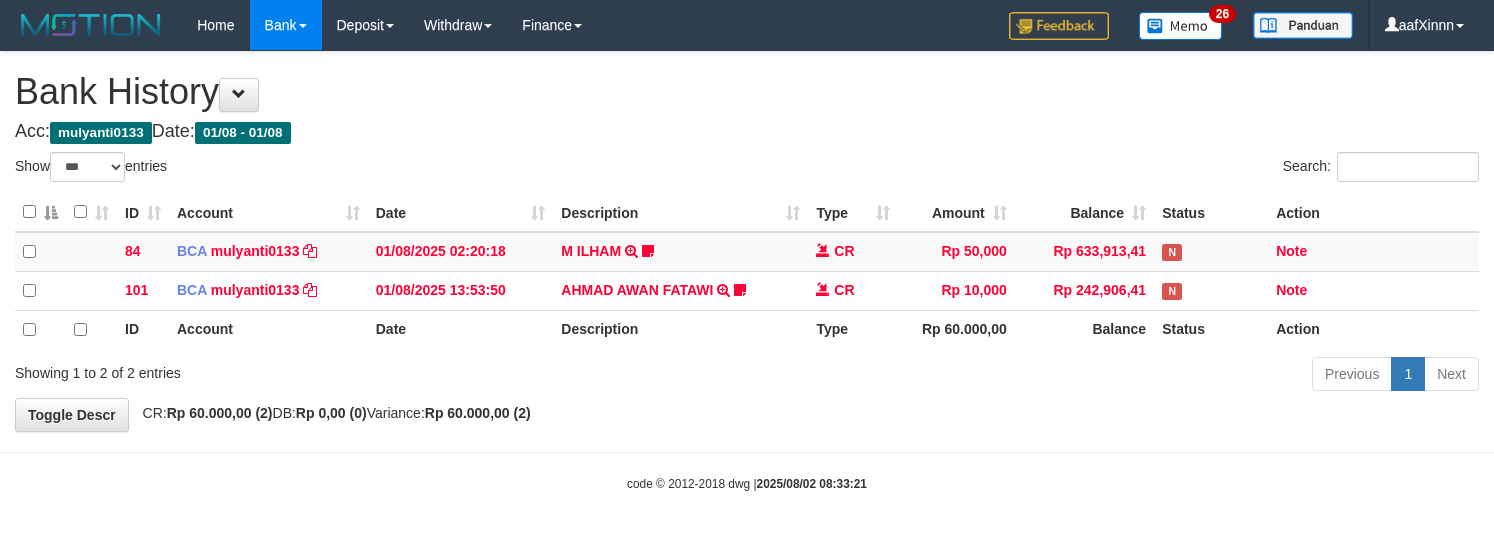select on "***" 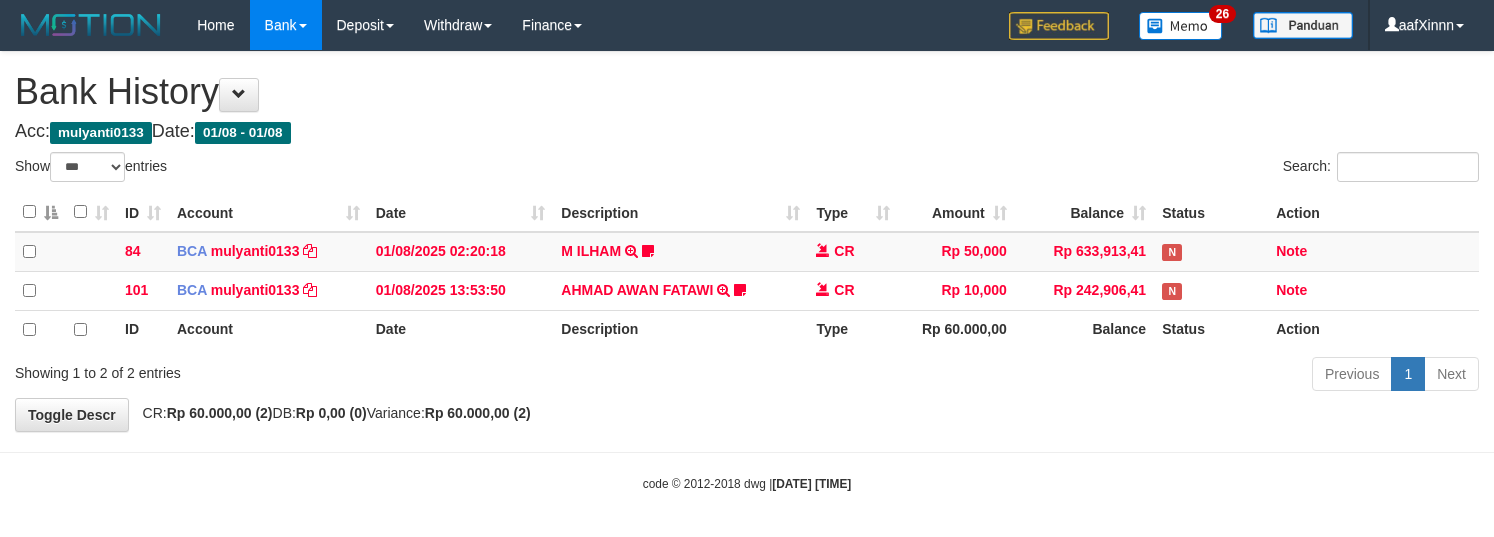 select on "***" 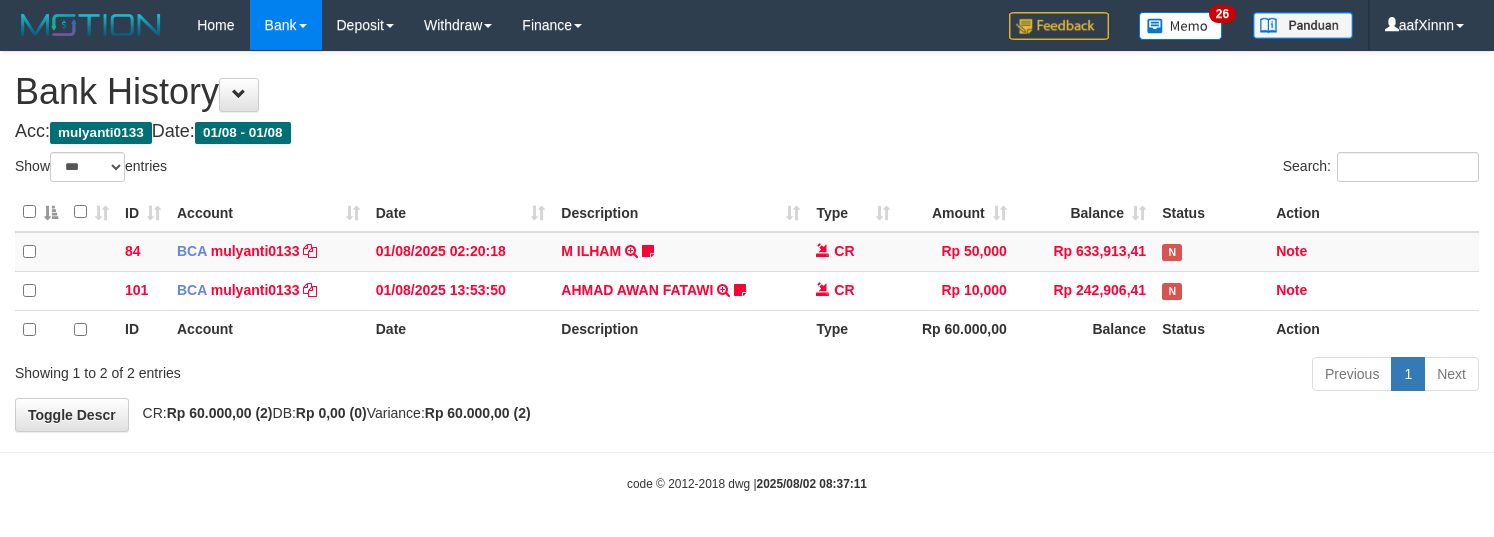 select on "***" 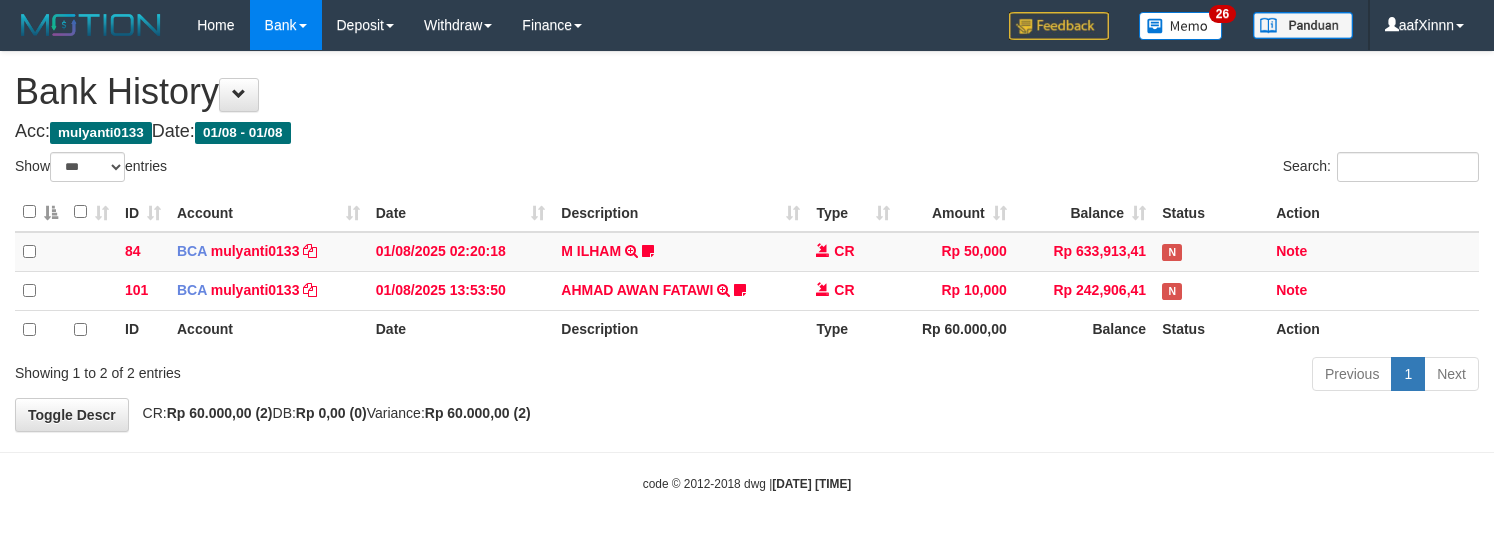 select on "***" 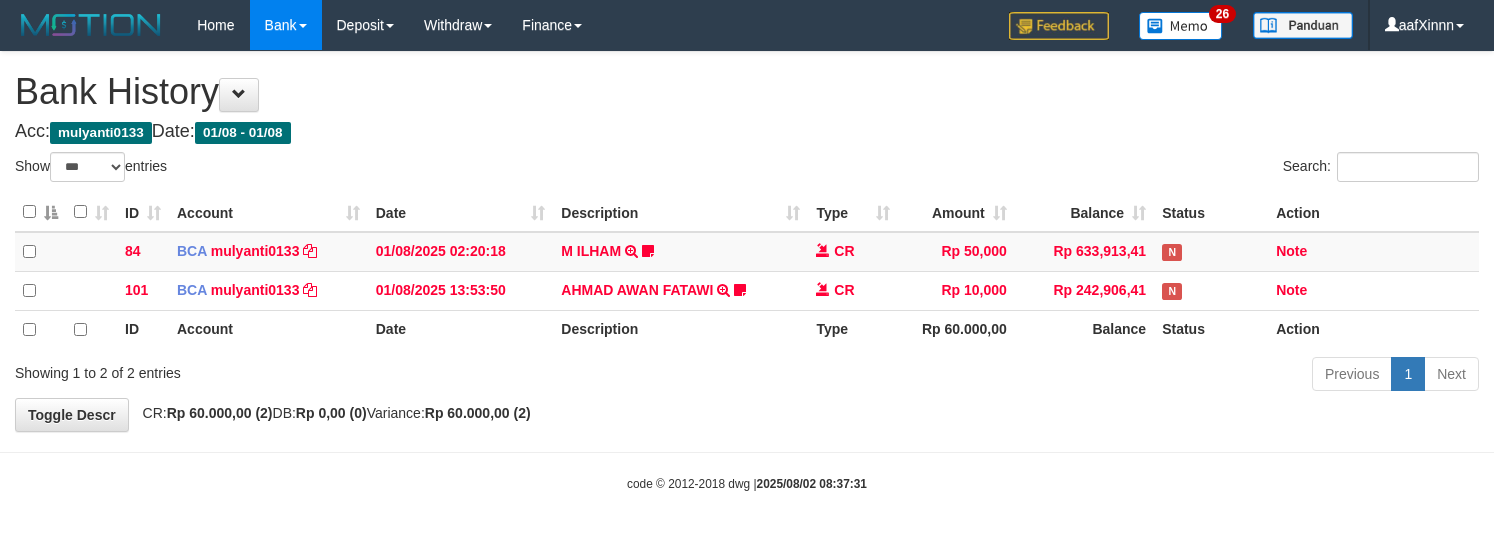 select on "***" 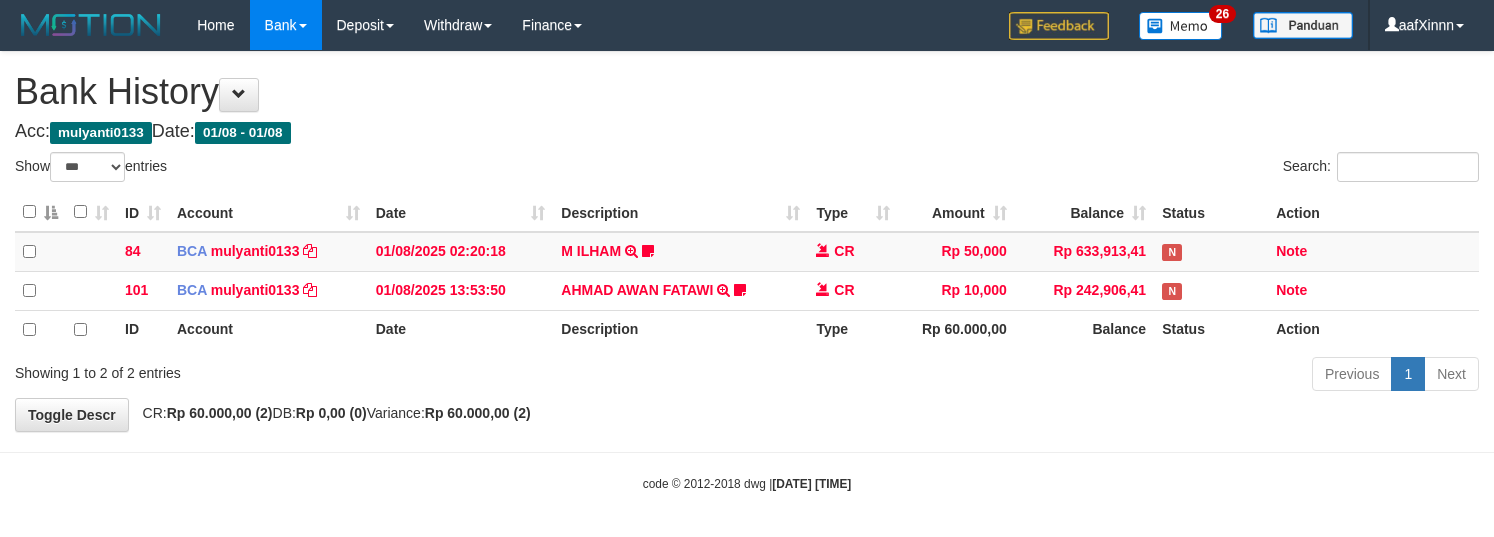select on "***" 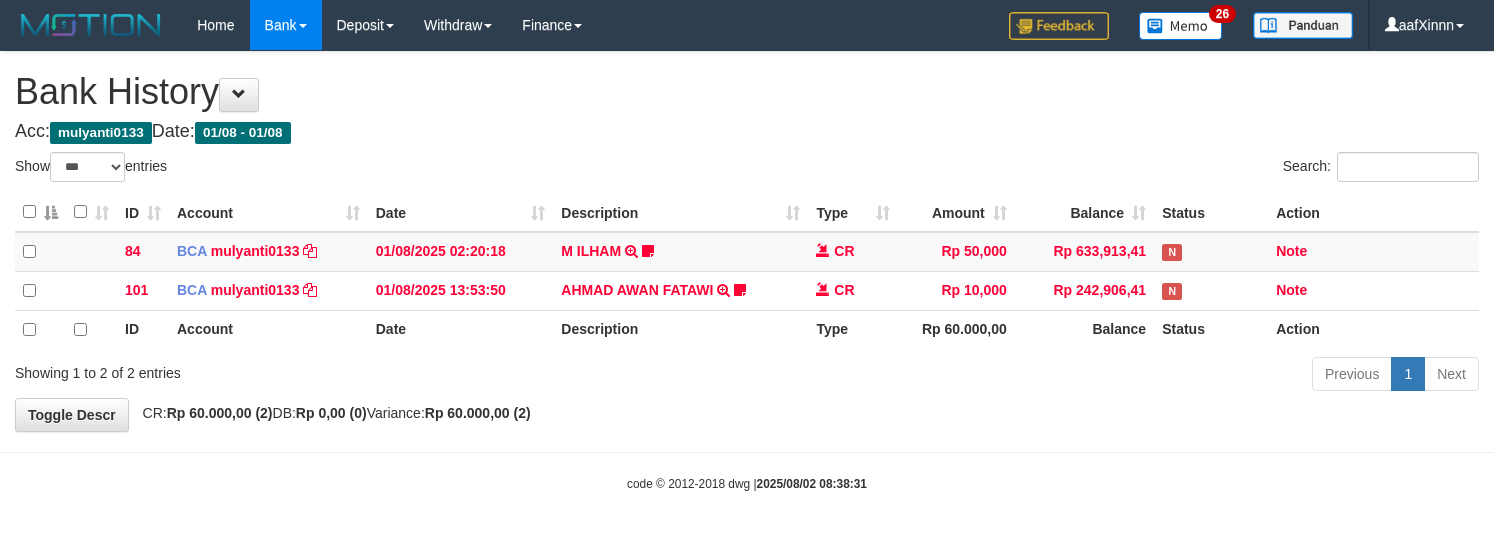 select on "***" 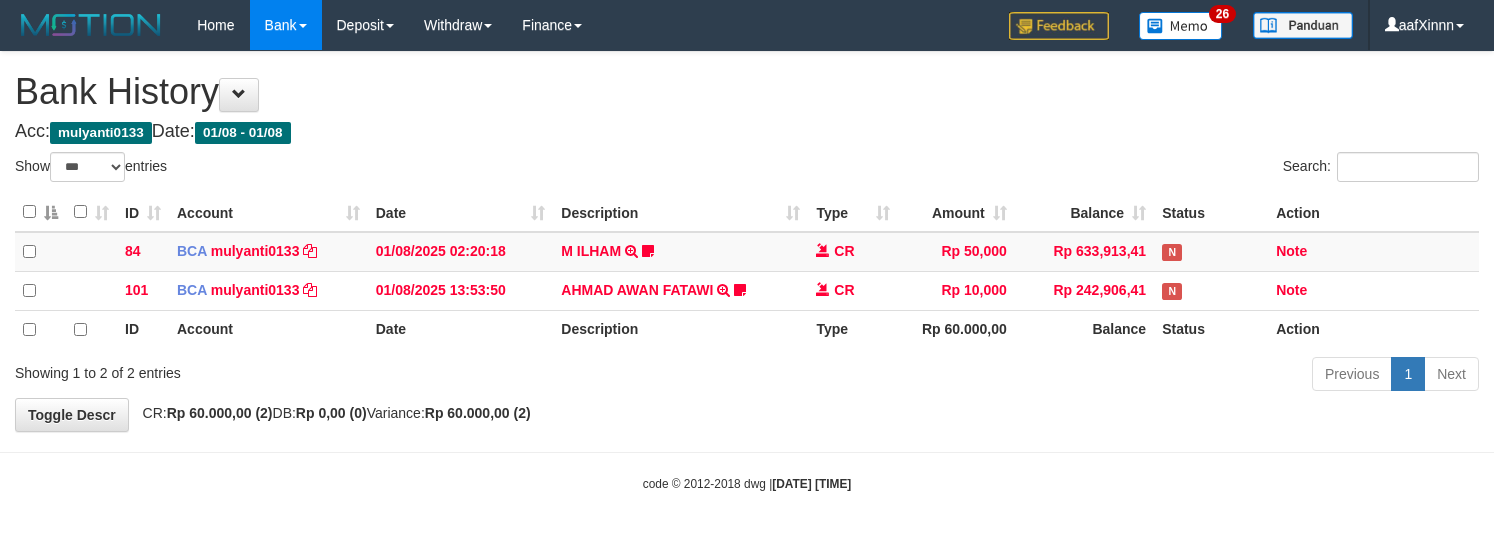 select on "***" 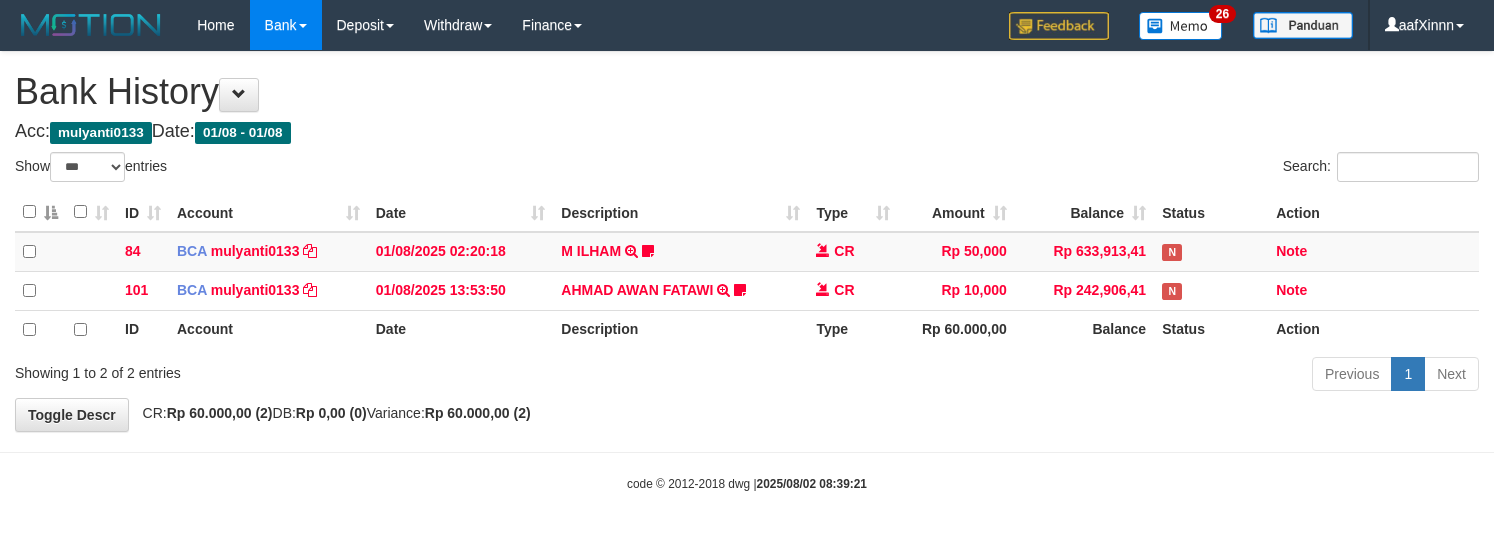 select on "***" 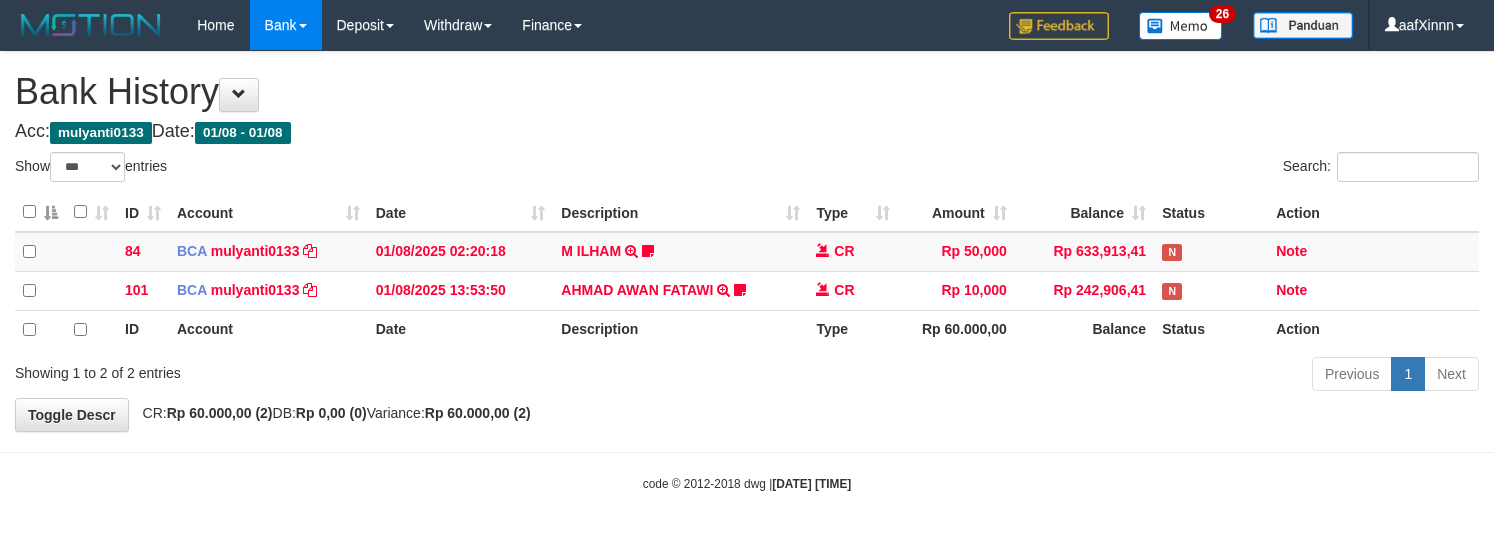 select on "***" 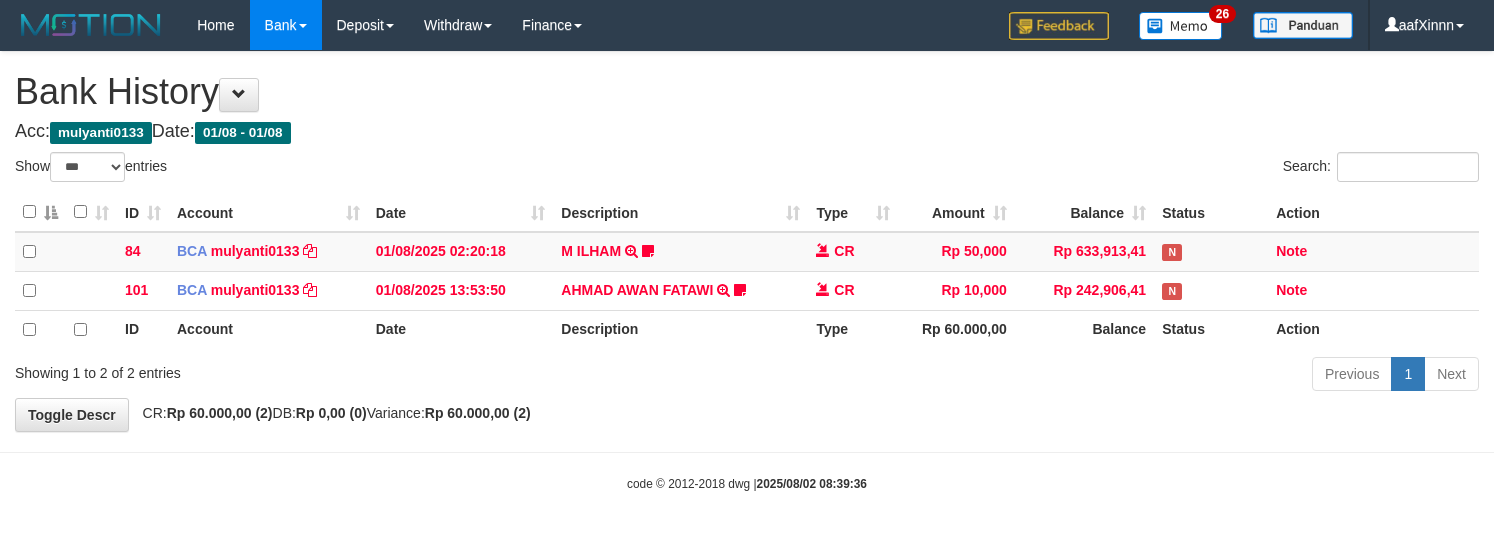select on "***" 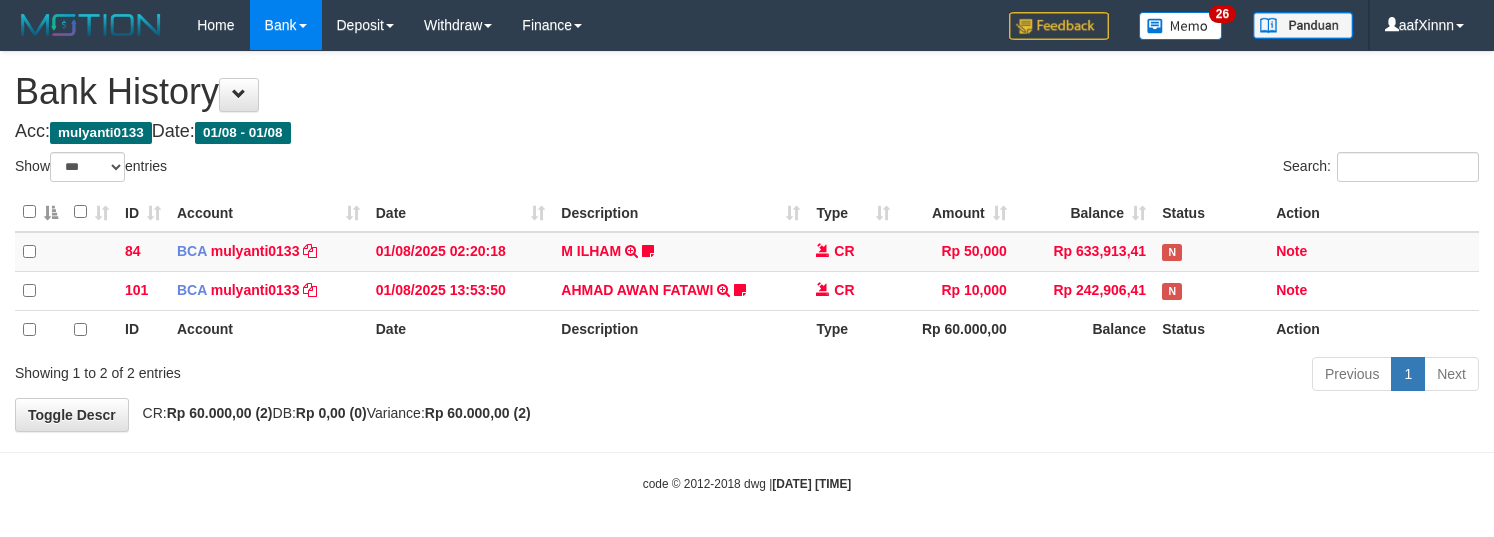 select on "***" 